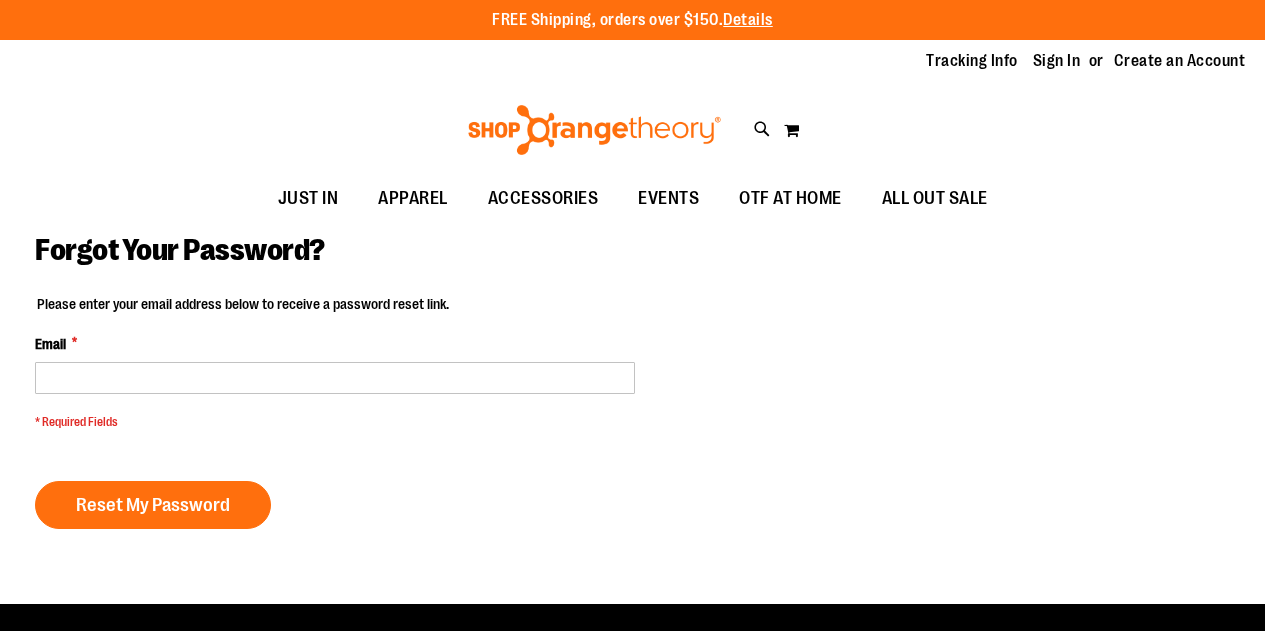 scroll, scrollTop: 0, scrollLeft: 0, axis: both 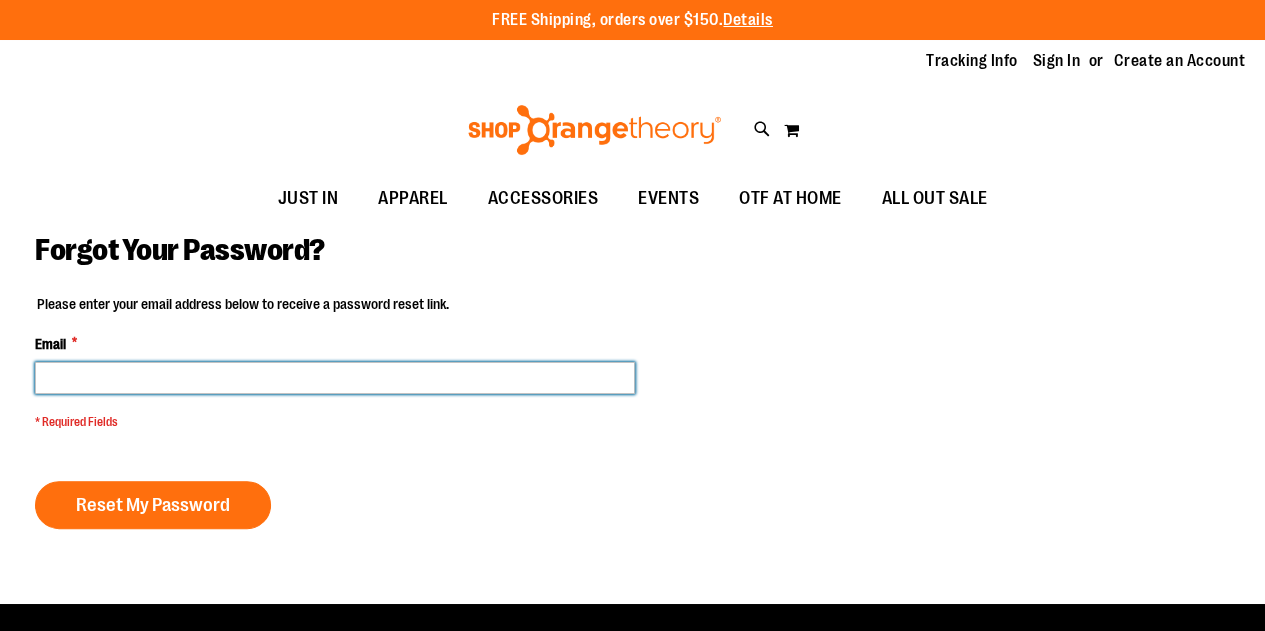 click on "Email *" at bounding box center [335, 378] 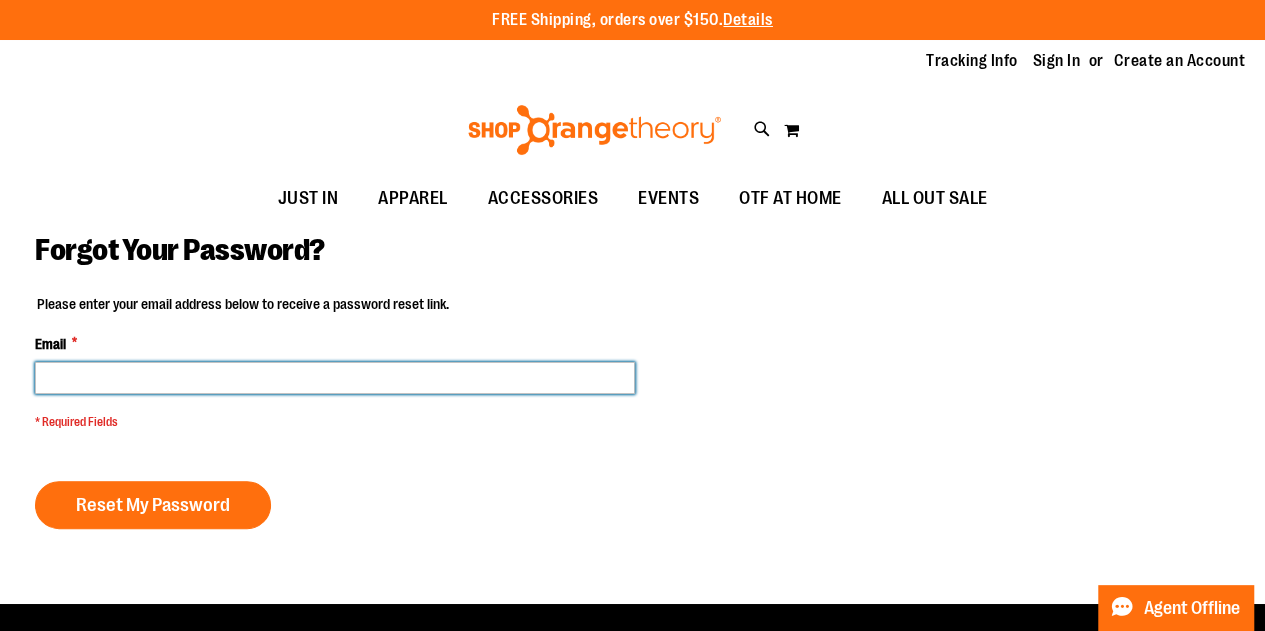 type on "**********" 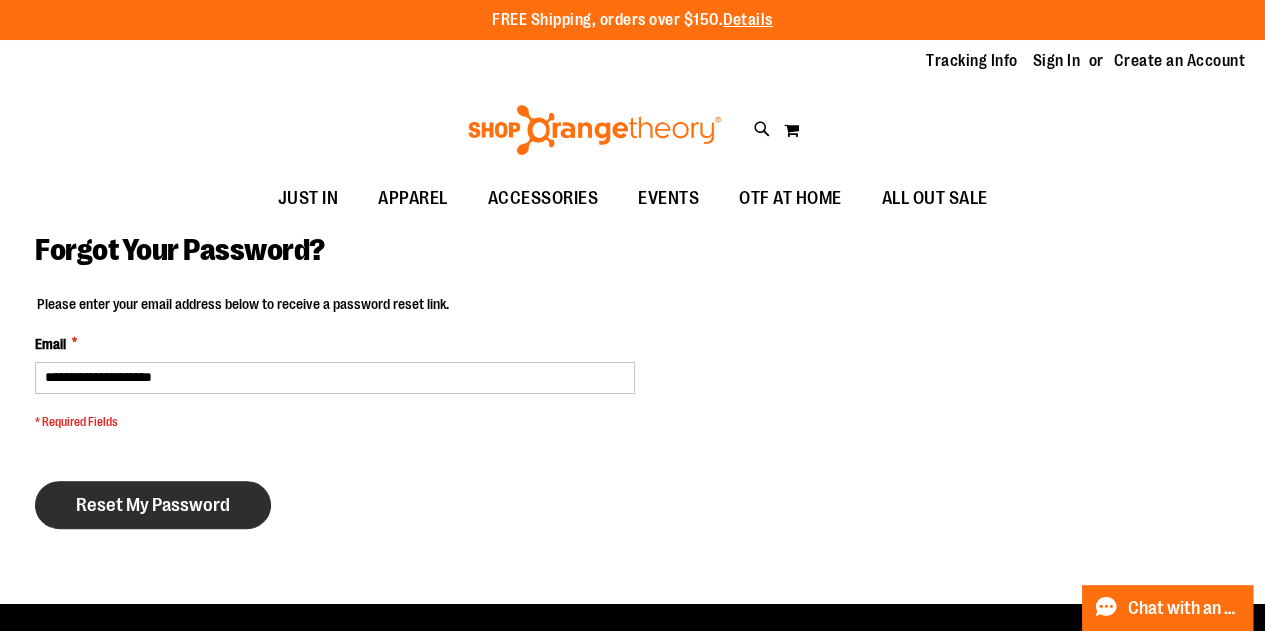click on "Reset My Password" at bounding box center [153, 505] 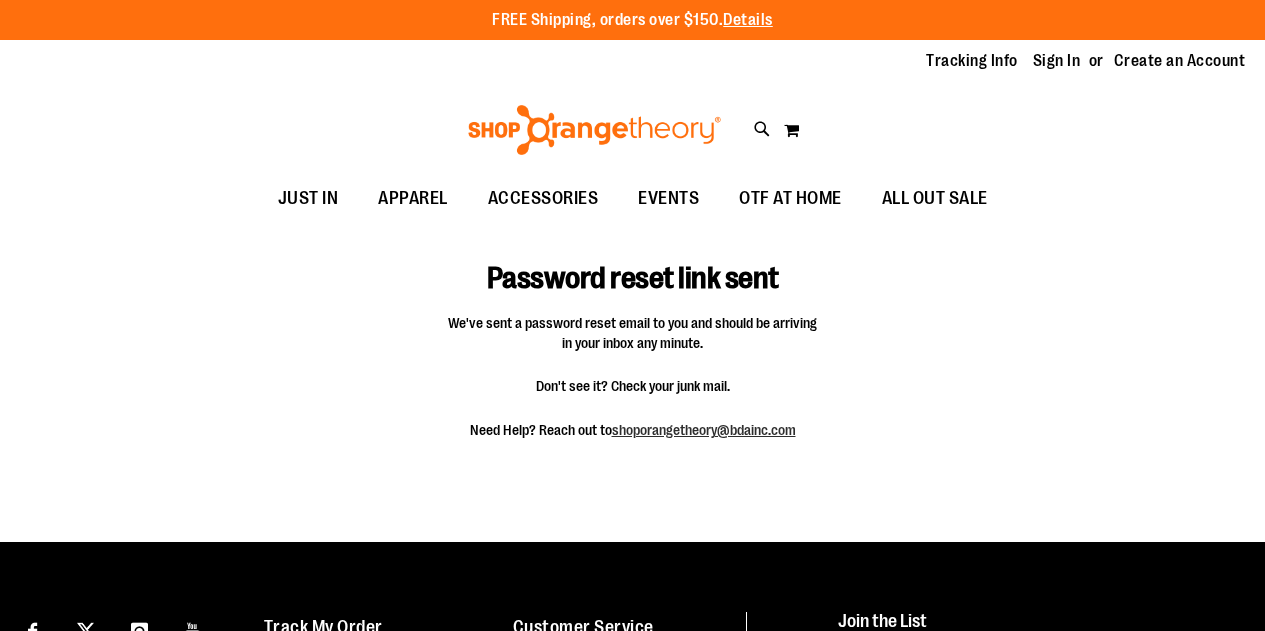 scroll, scrollTop: 0, scrollLeft: 0, axis: both 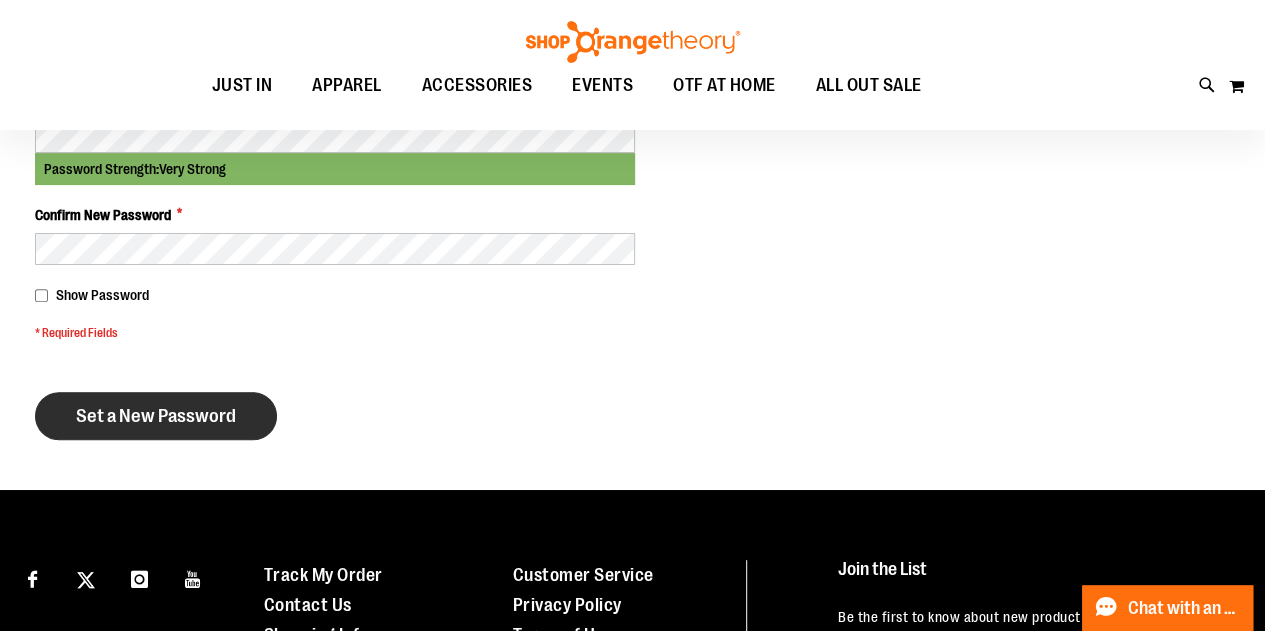 click on "Set a New Password" at bounding box center (156, 416) 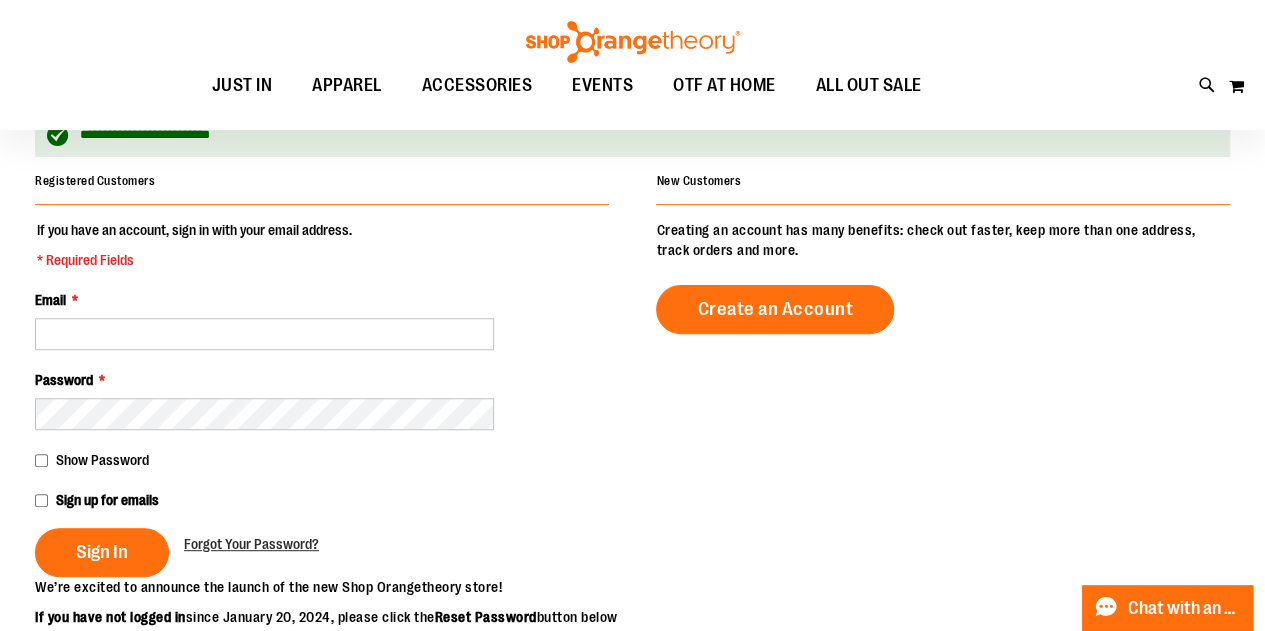 scroll, scrollTop: 200, scrollLeft: 0, axis: vertical 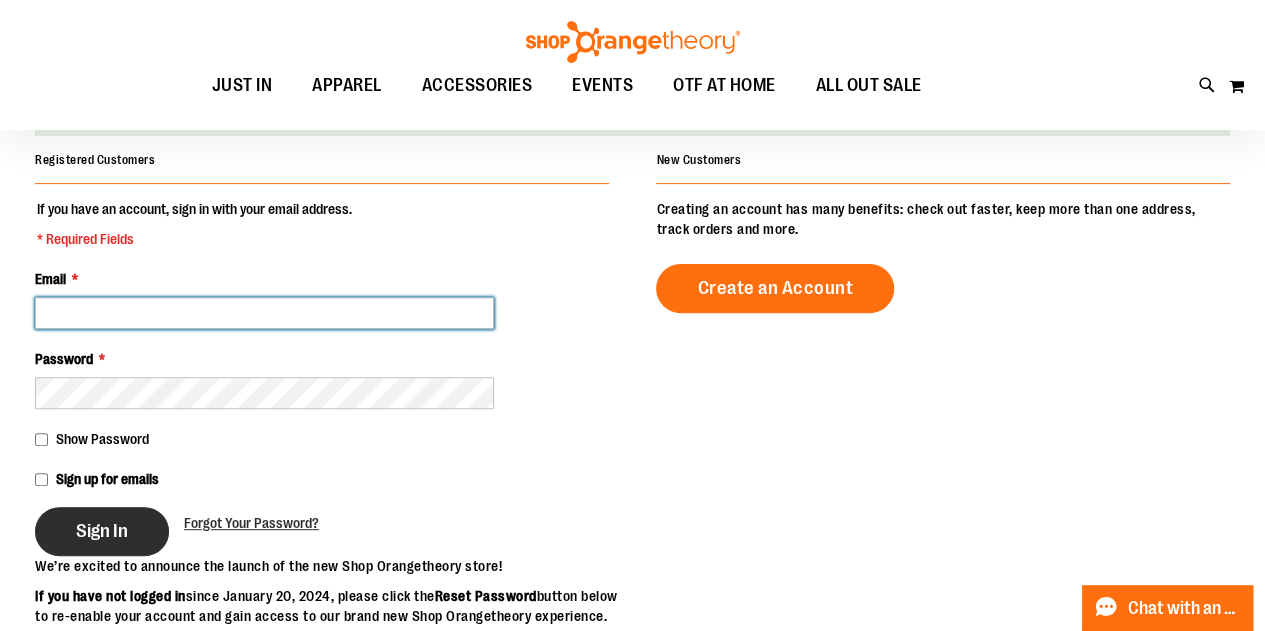 type on "**********" 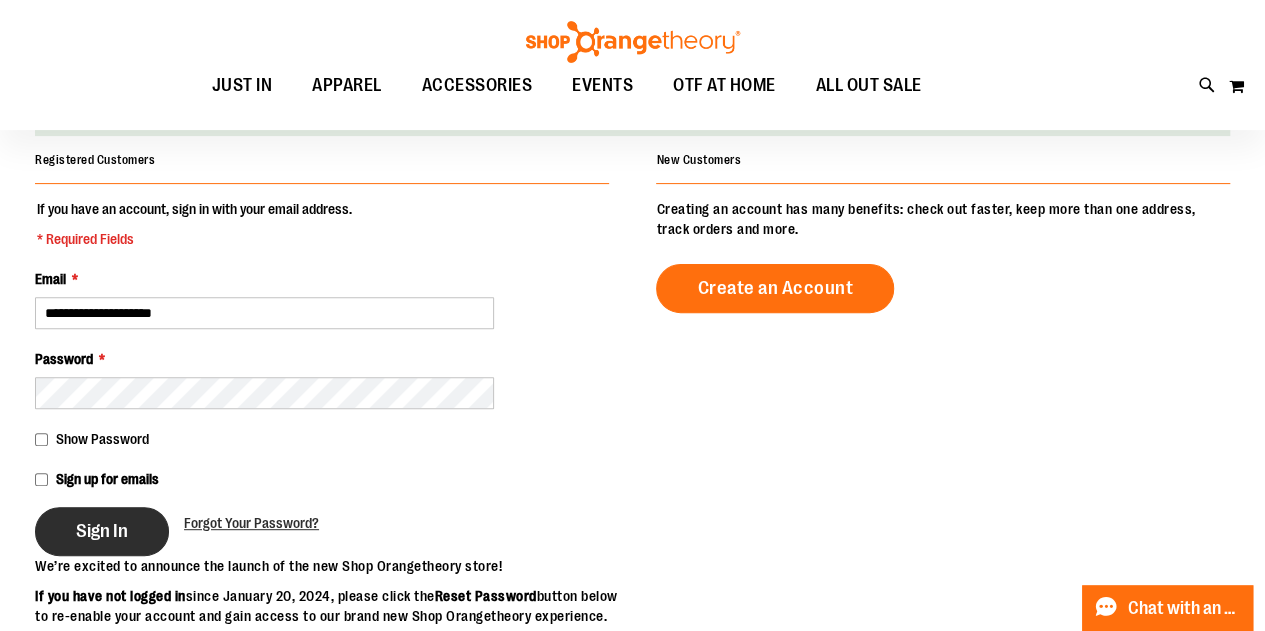 type on "**********" 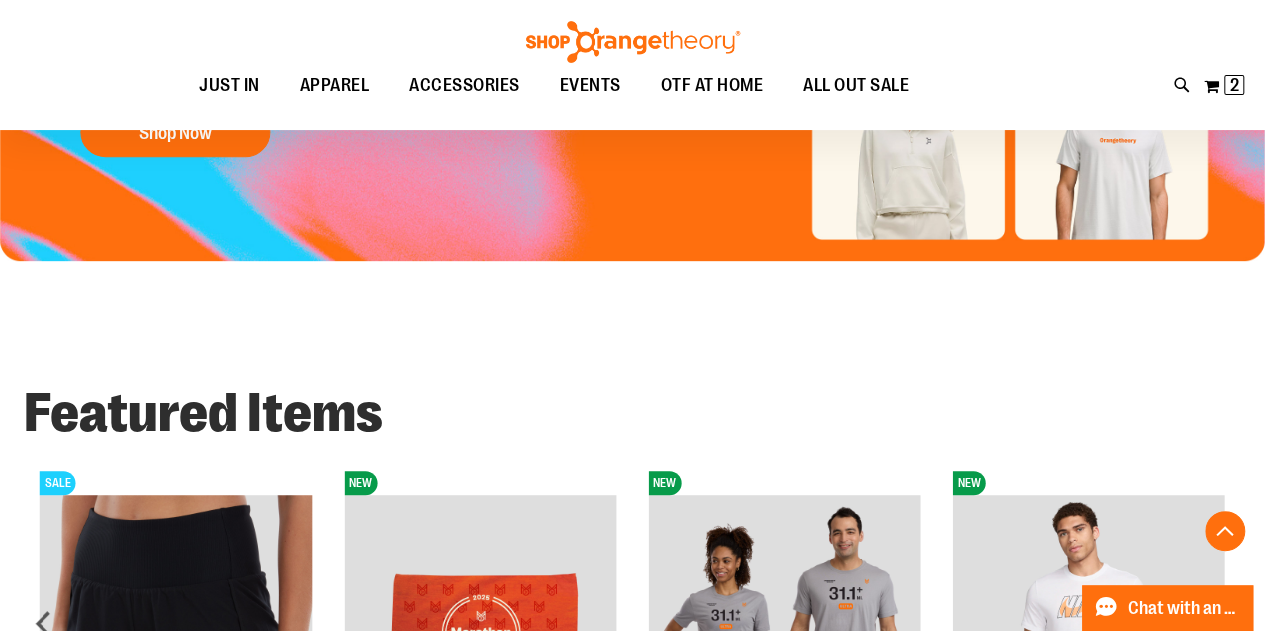 scroll, scrollTop: 0, scrollLeft: 0, axis: both 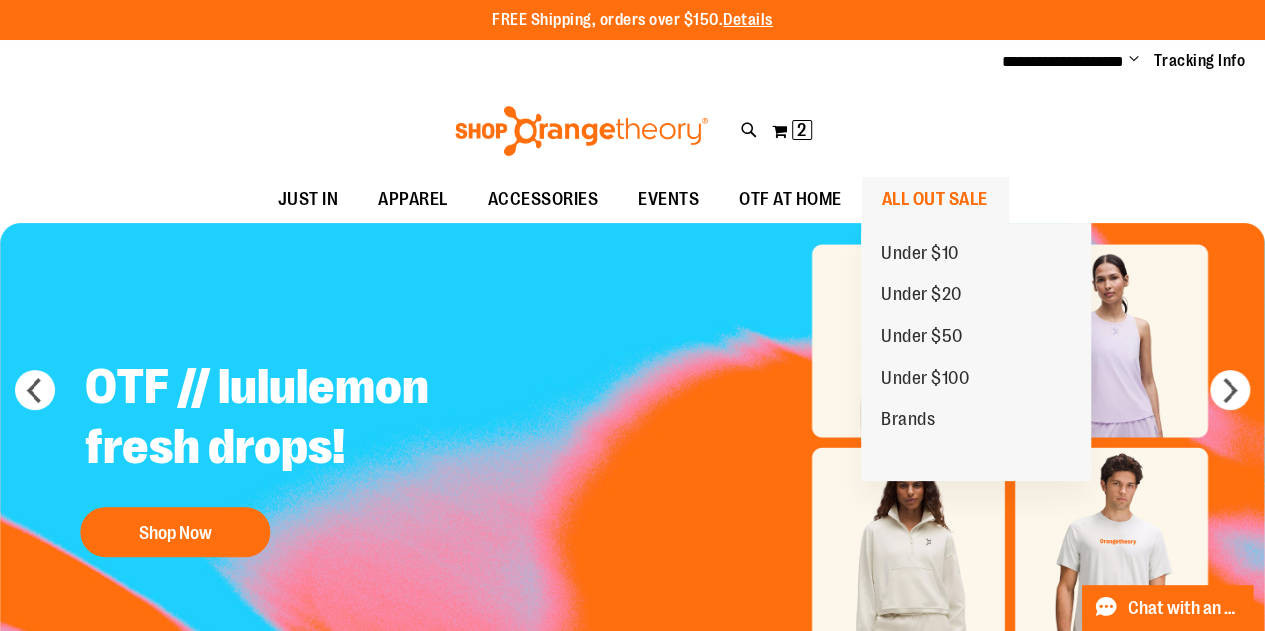 type on "**********" 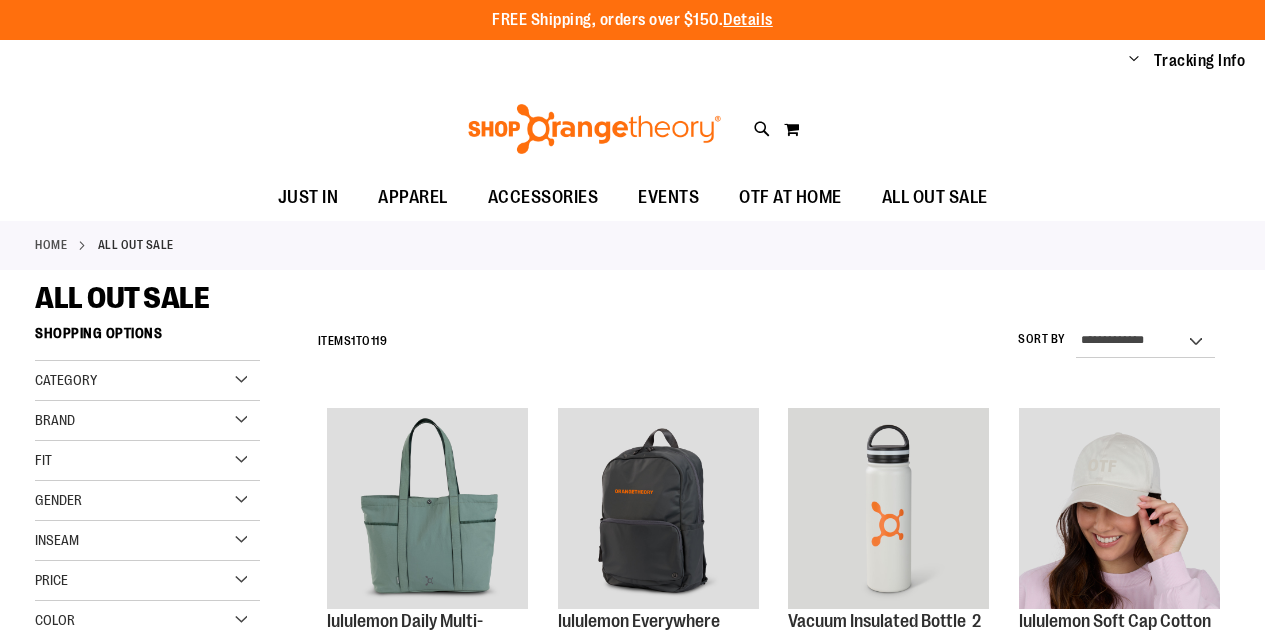 scroll, scrollTop: 0, scrollLeft: 0, axis: both 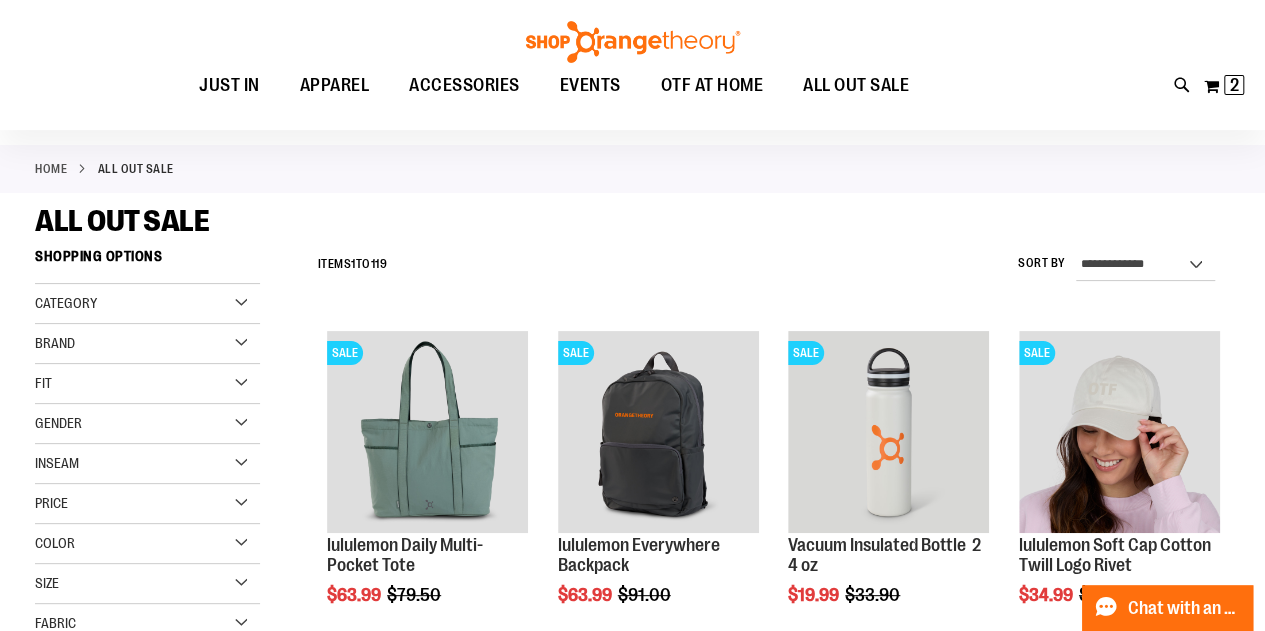 type on "**********" 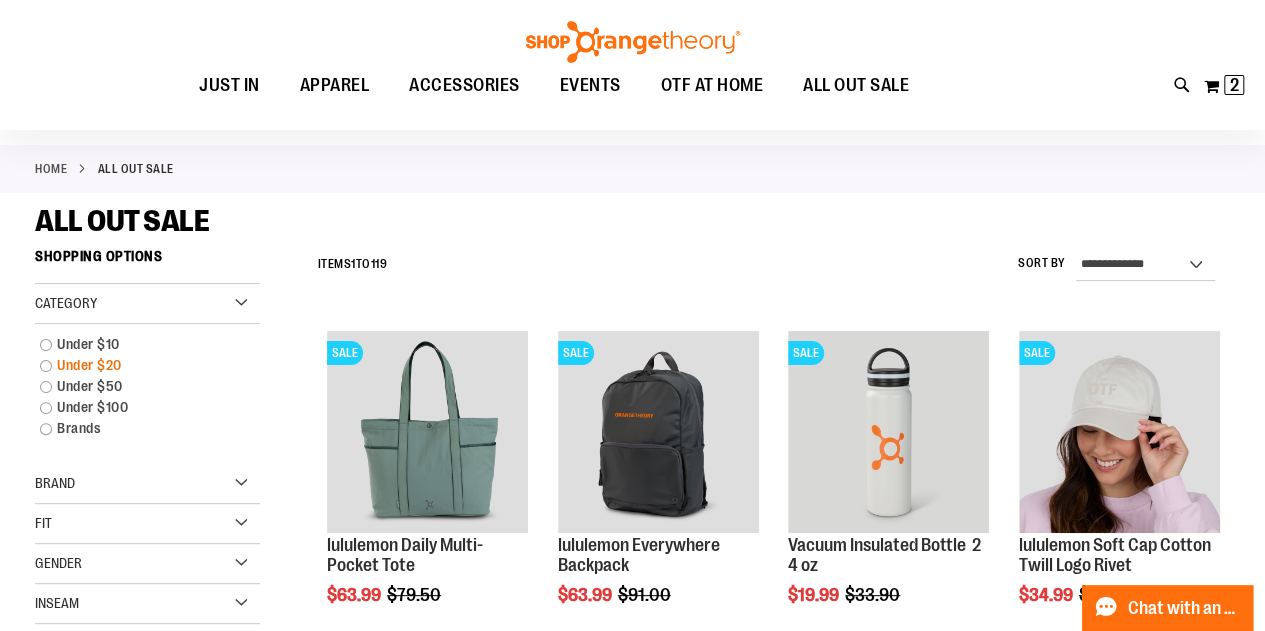 click on "Under $20" at bounding box center [138, 365] 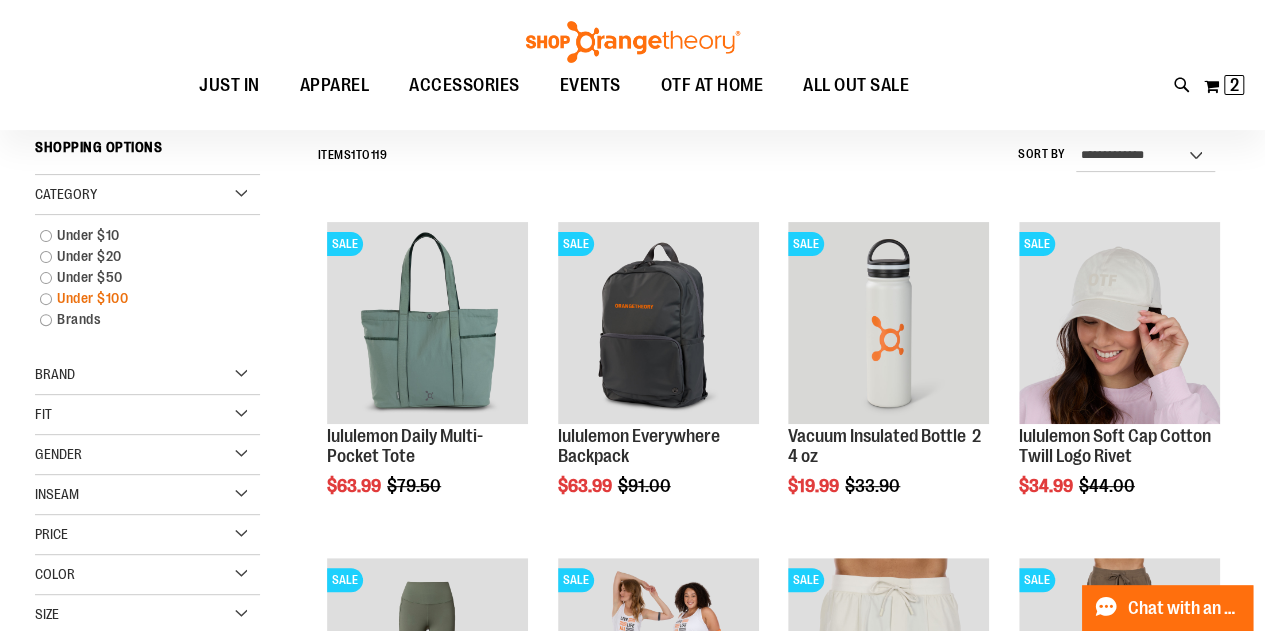 scroll, scrollTop: 186, scrollLeft: 0, axis: vertical 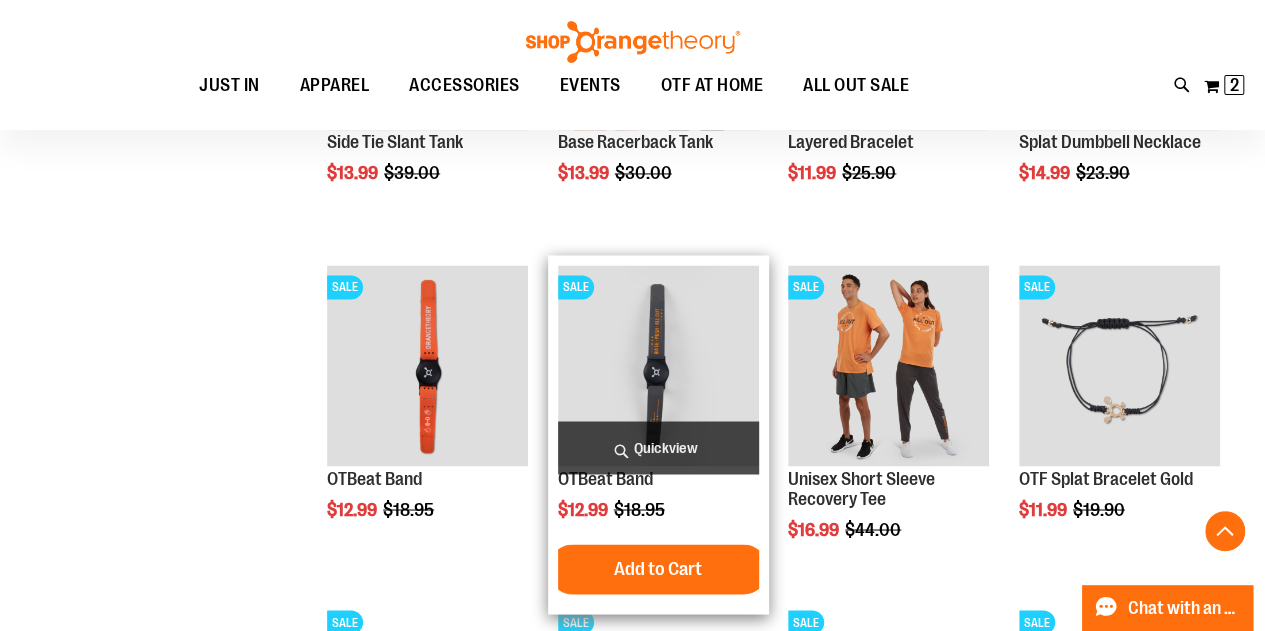 click at bounding box center [658, 365] 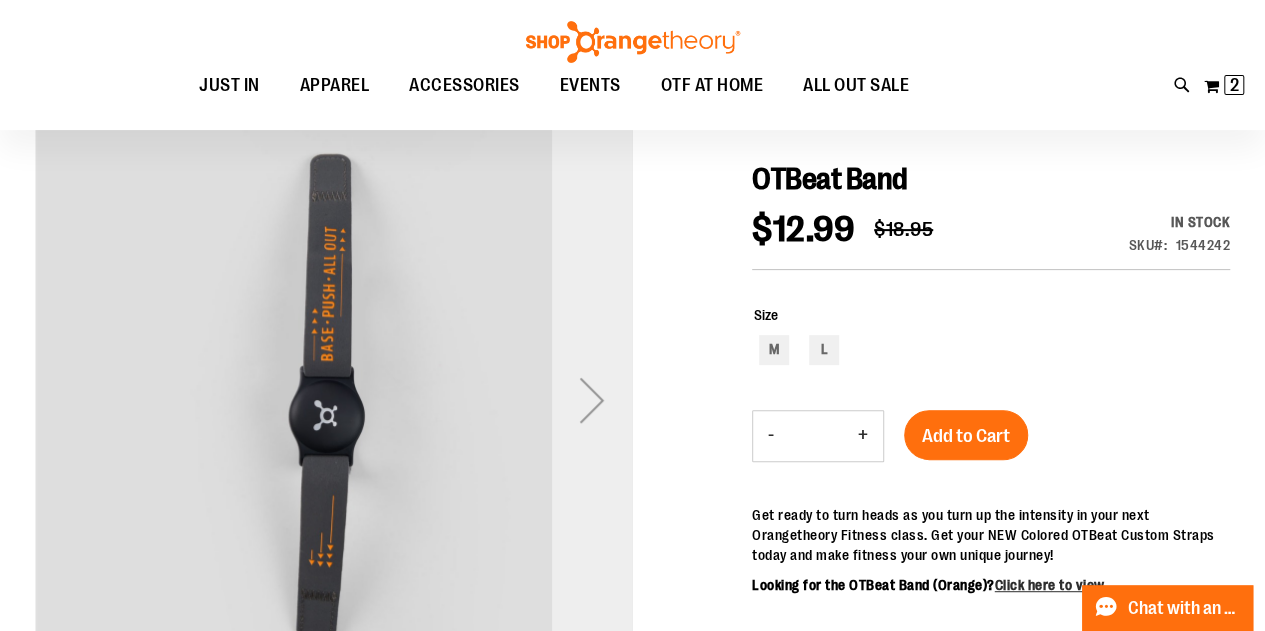scroll, scrollTop: 200, scrollLeft: 0, axis: vertical 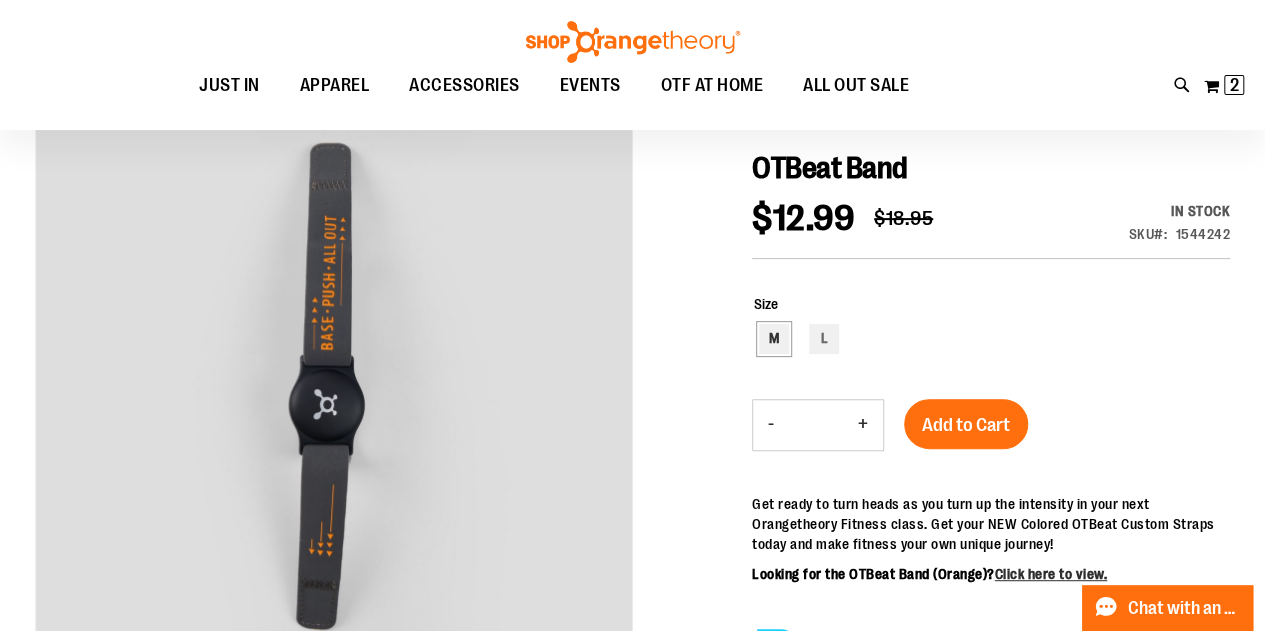 type on "**********" 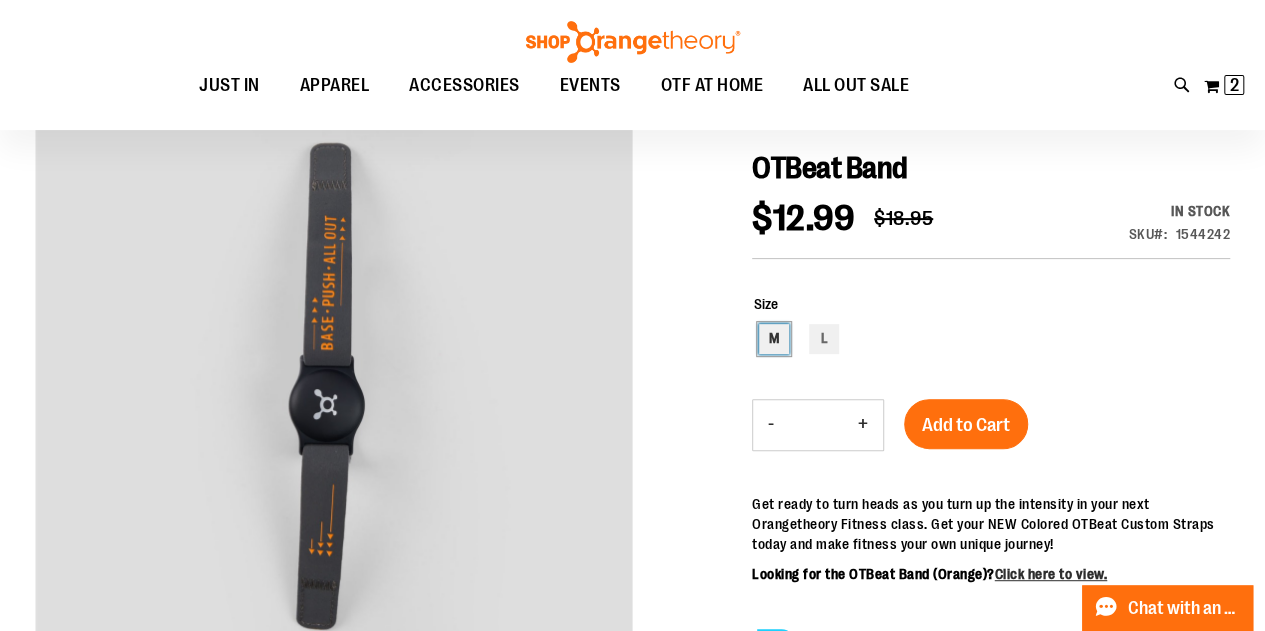 click on "M" at bounding box center [774, 339] 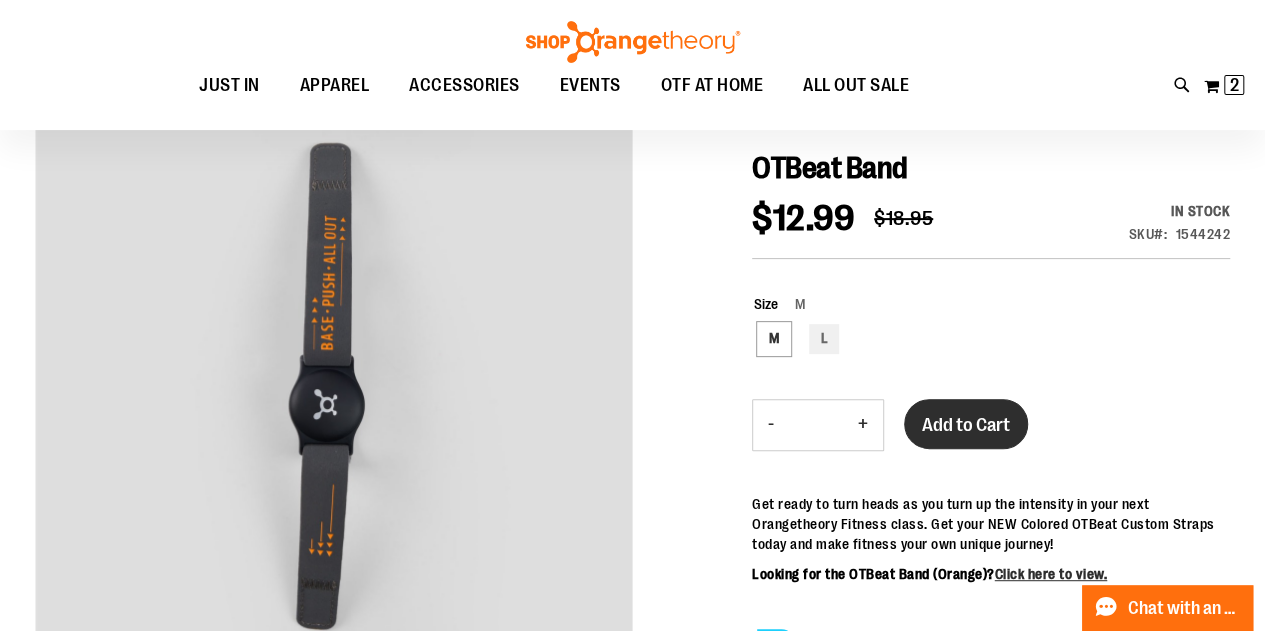 click on "Add to Cart" at bounding box center [966, 425] 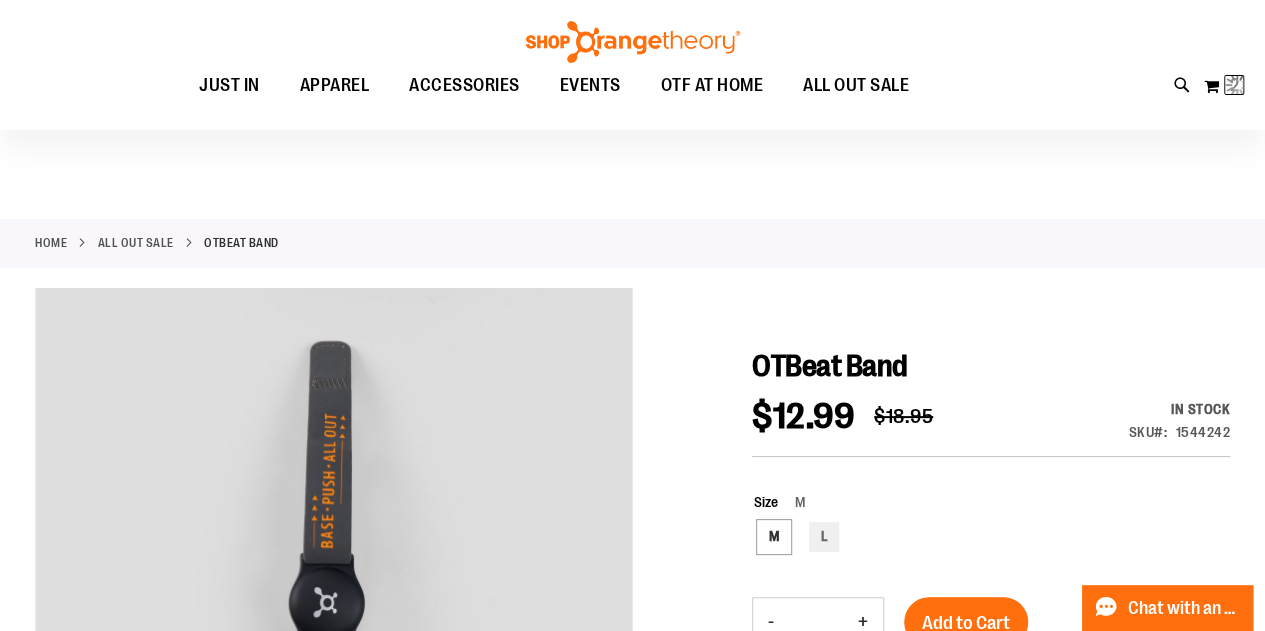 scroll, scrollTop: 0, scrollLeft: 0, axis: both 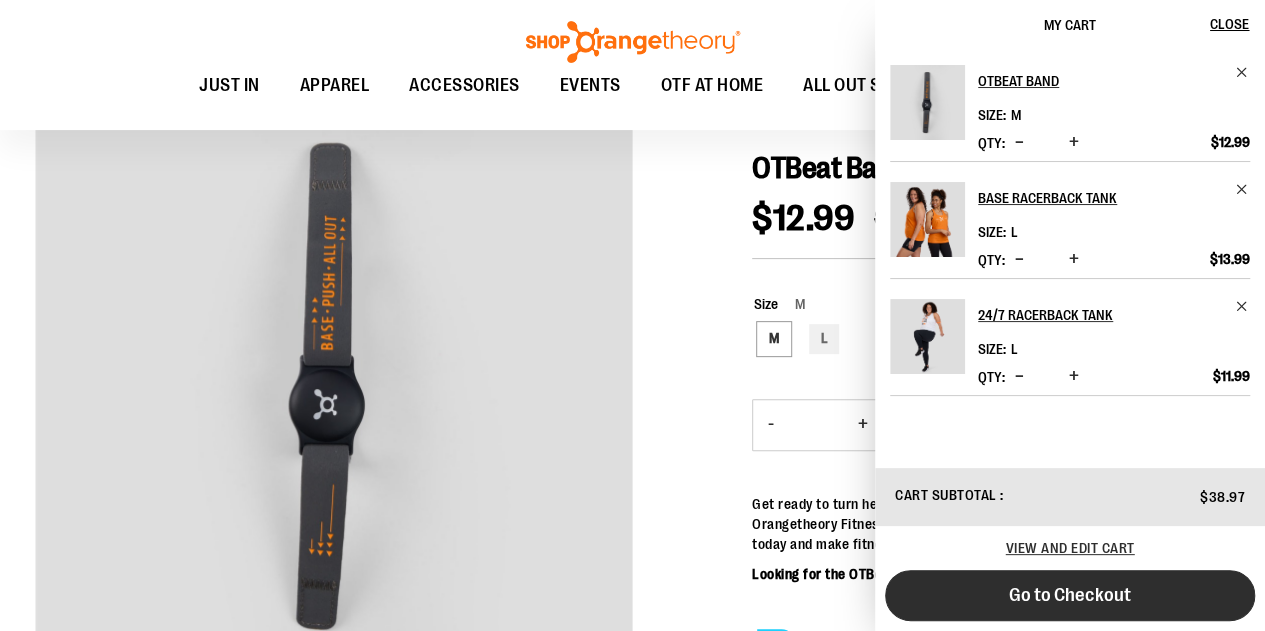 click on "Go to Checkout" at bounding box center [1070, 595] 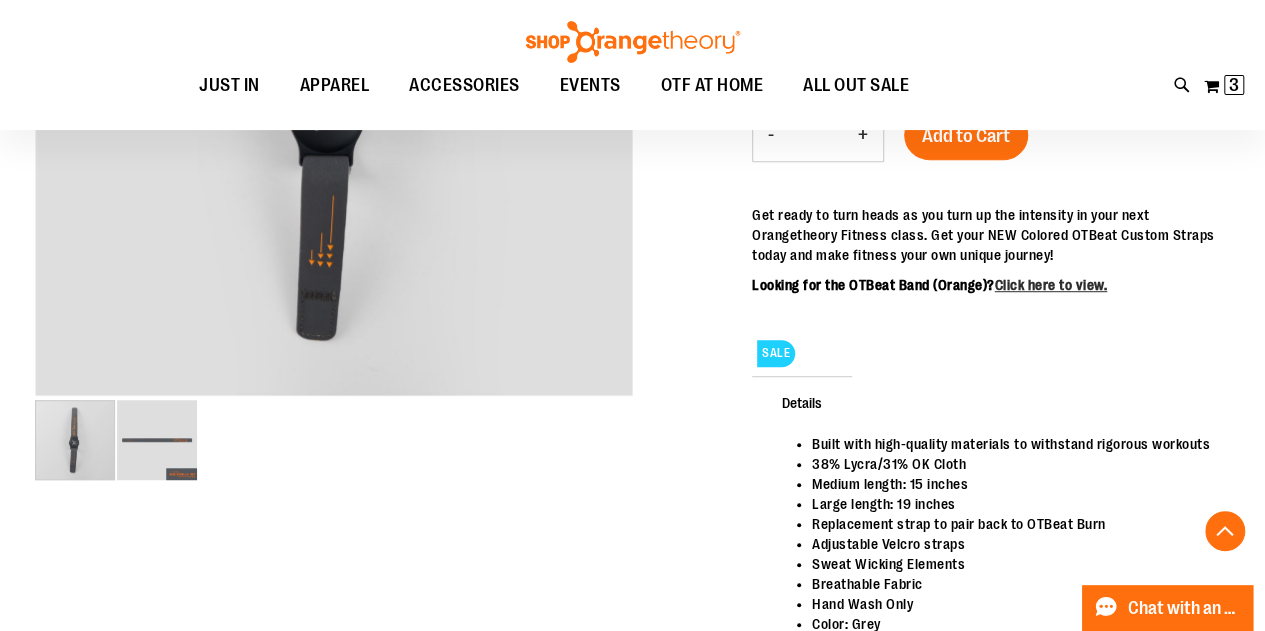 scroll, scrollTop: 500, scrollLeft: 0, axis: vertical 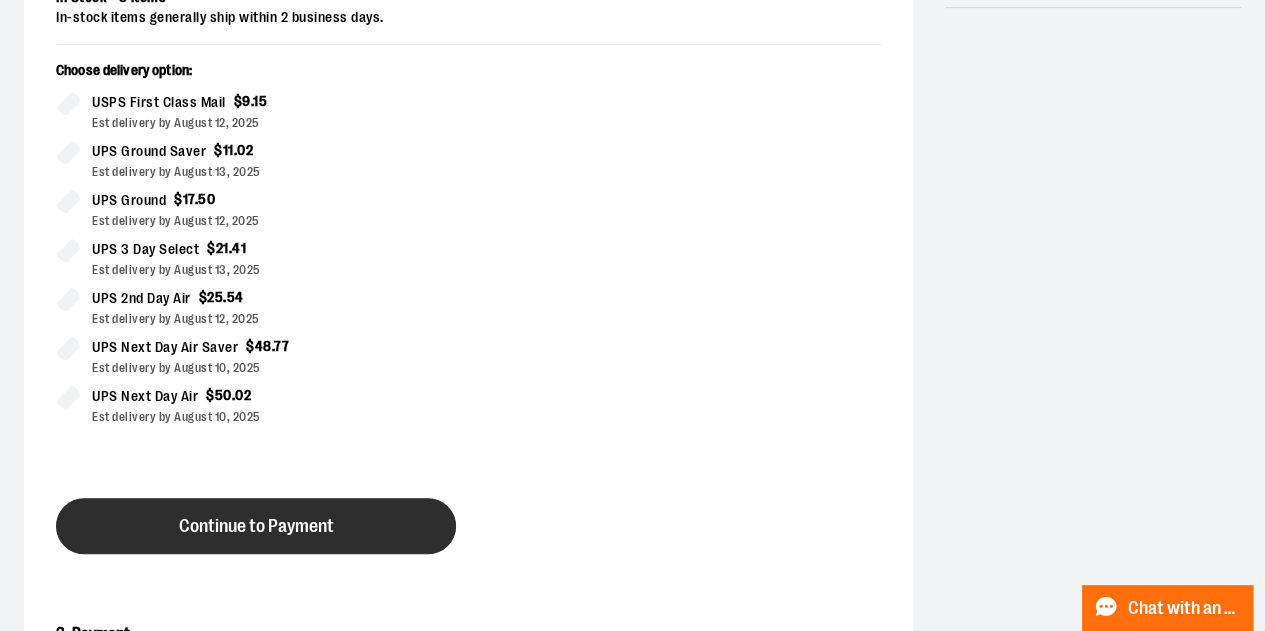 click on "Continue to Payment" at bounding box center (256, 526) 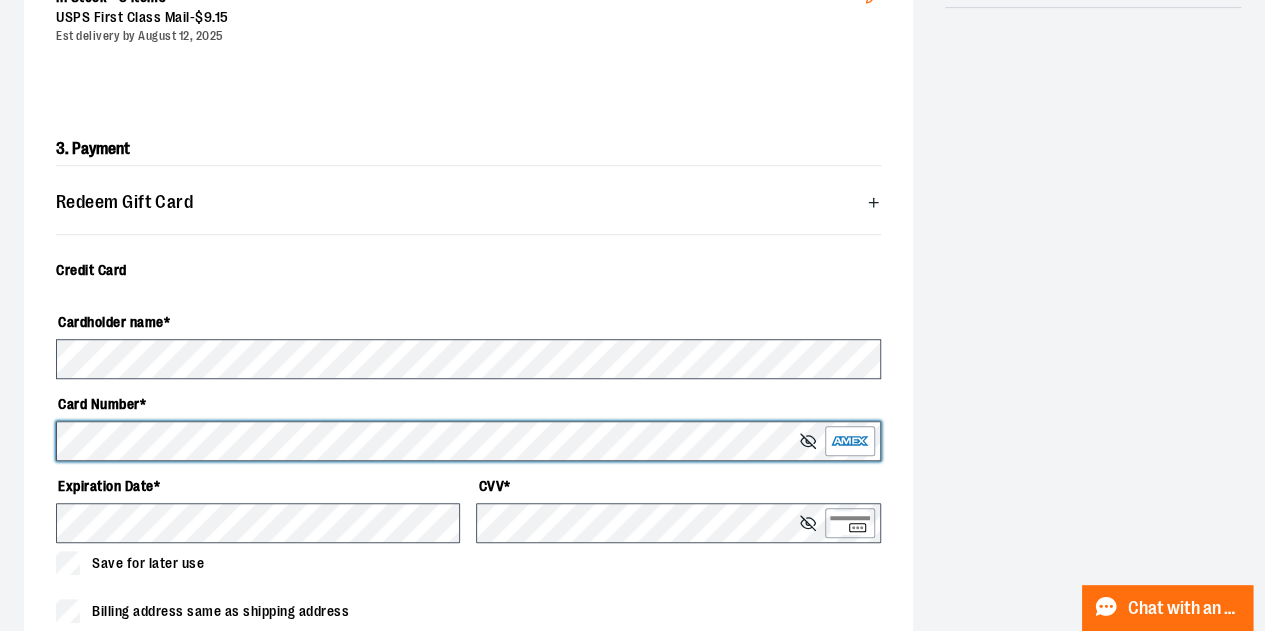 click on "**********" at bounding box center (468, 470) 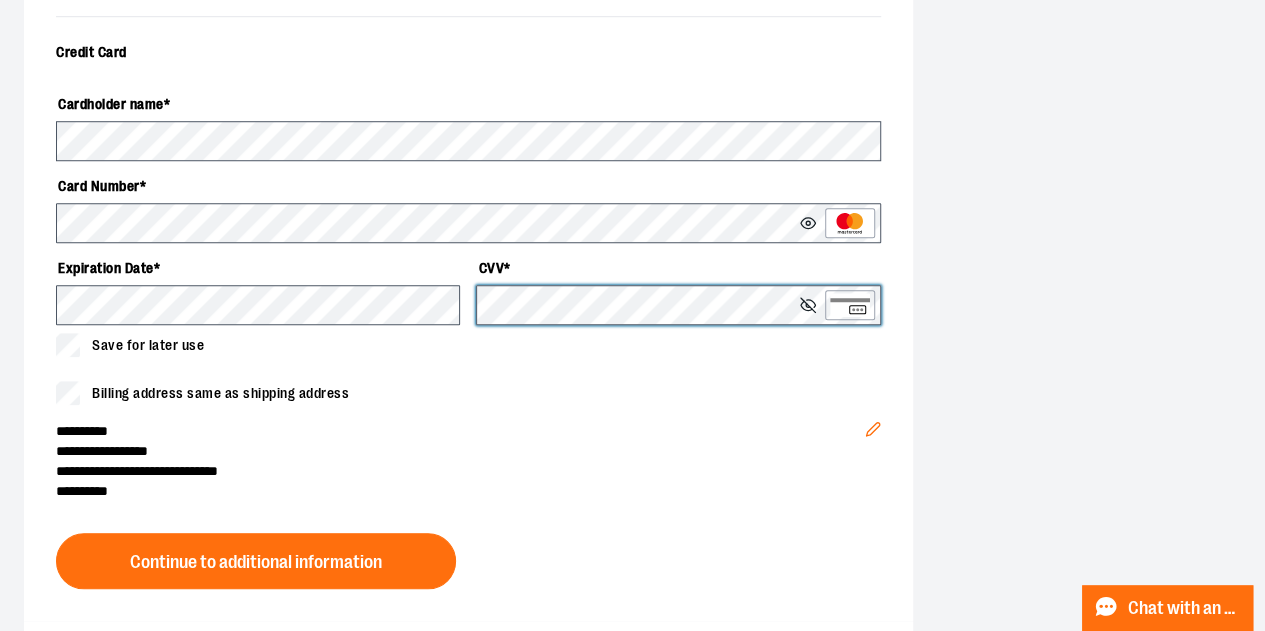 scroll, scrollTop: 700, scrollLeft: 0, axis: vertical 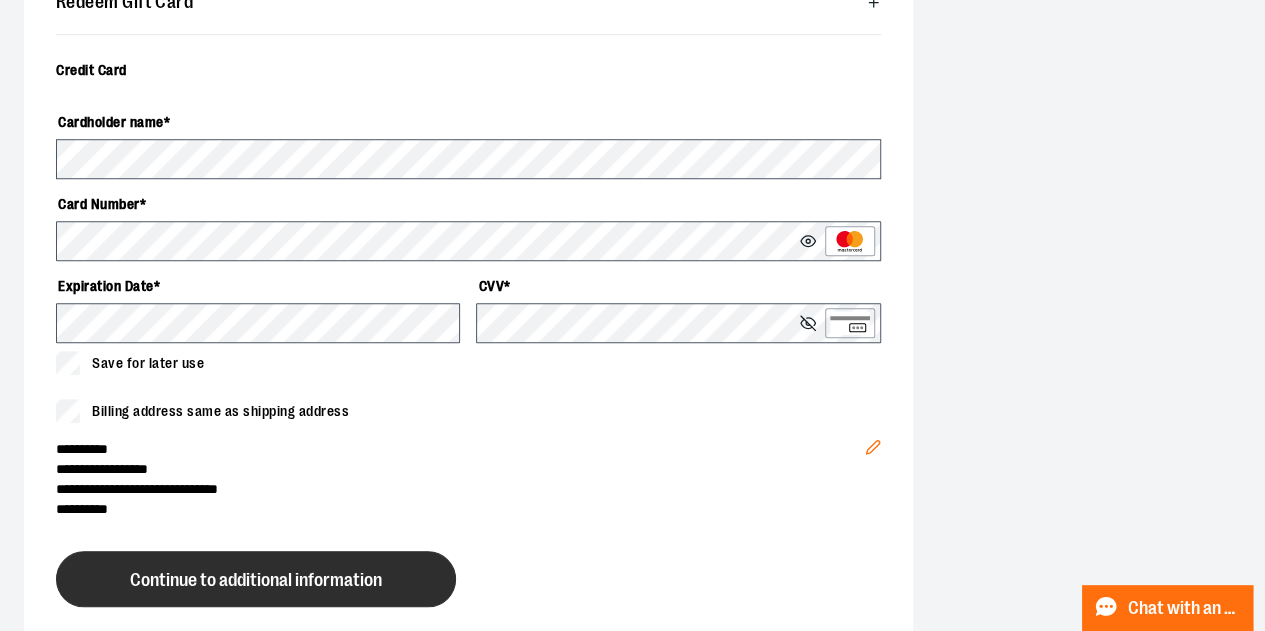 click on "Continue to additional information" at bounding box center (256, 580) 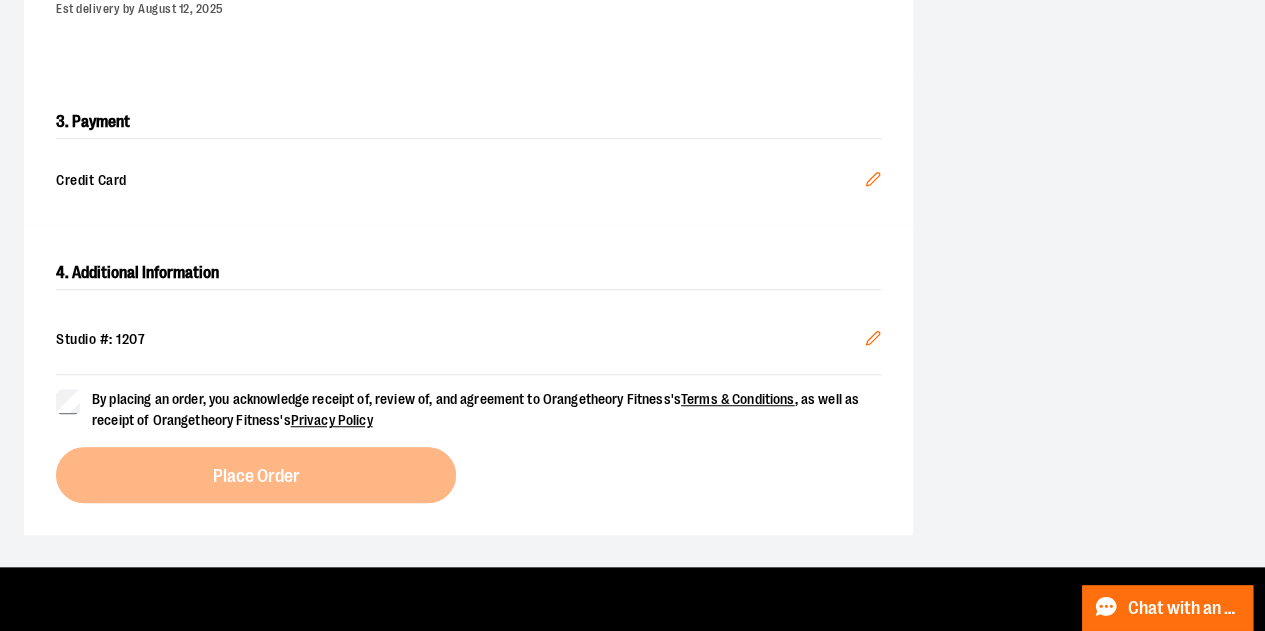 scroll, scrollTop: 600, scrollLeft: 0, axis: vertical 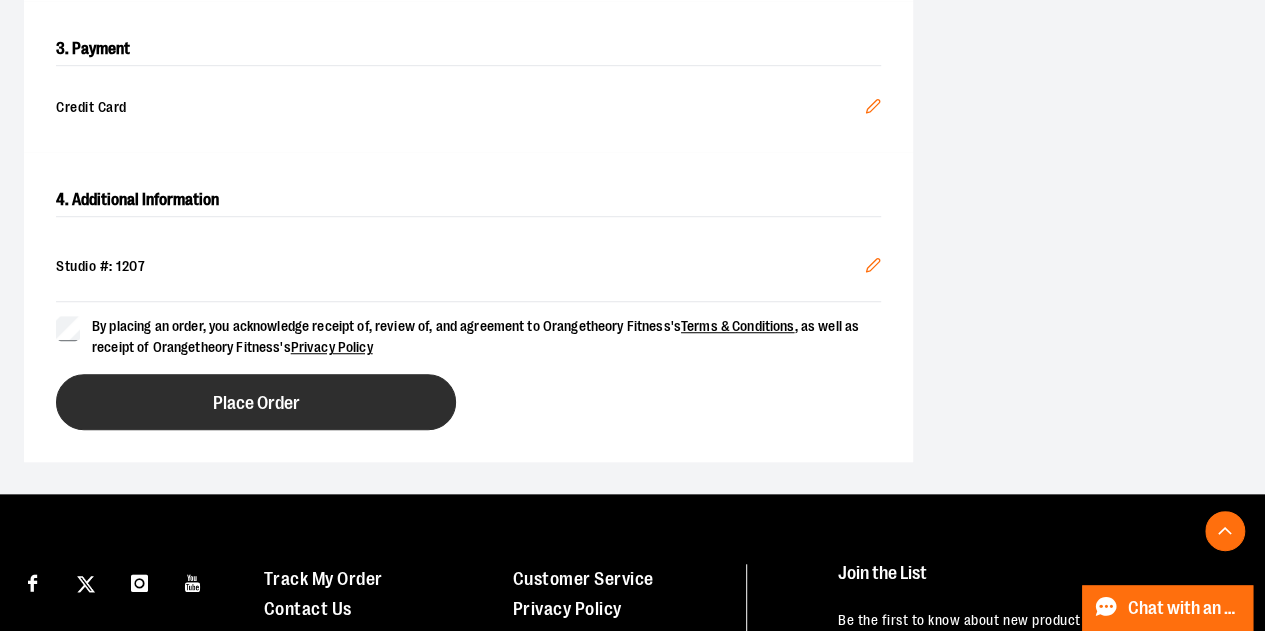 click on "Place Order" at bounding box center (256, 402) 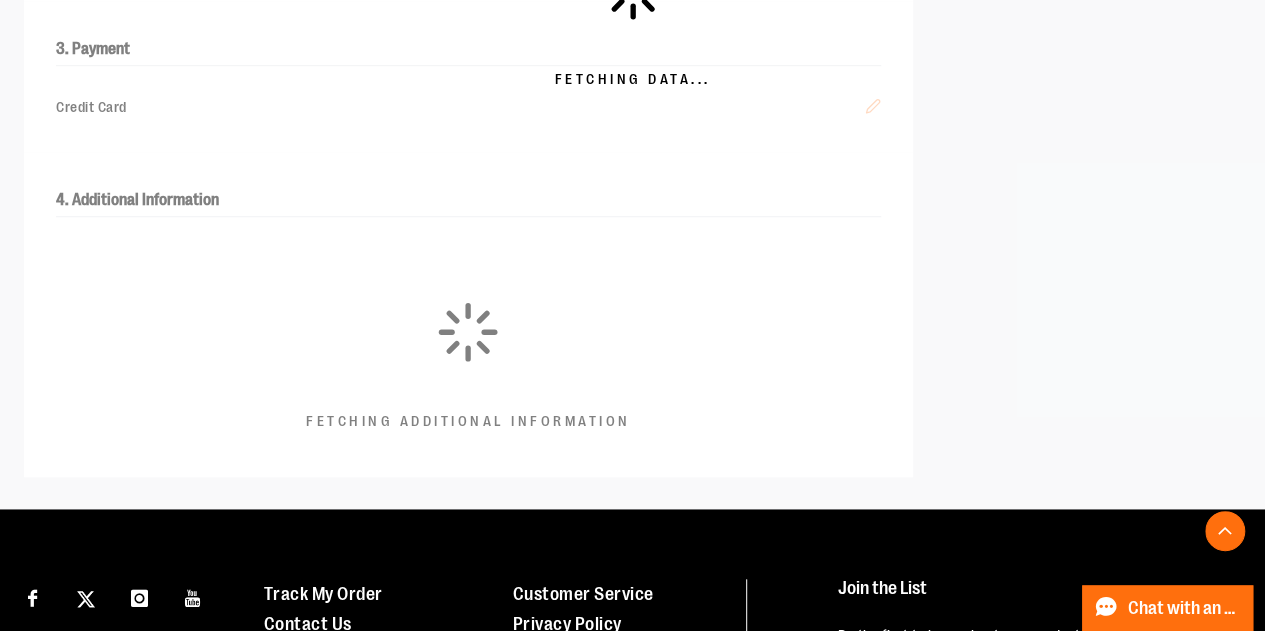 scroll, scrollTop: 598, scrollLeft: 0, axis: vertical 